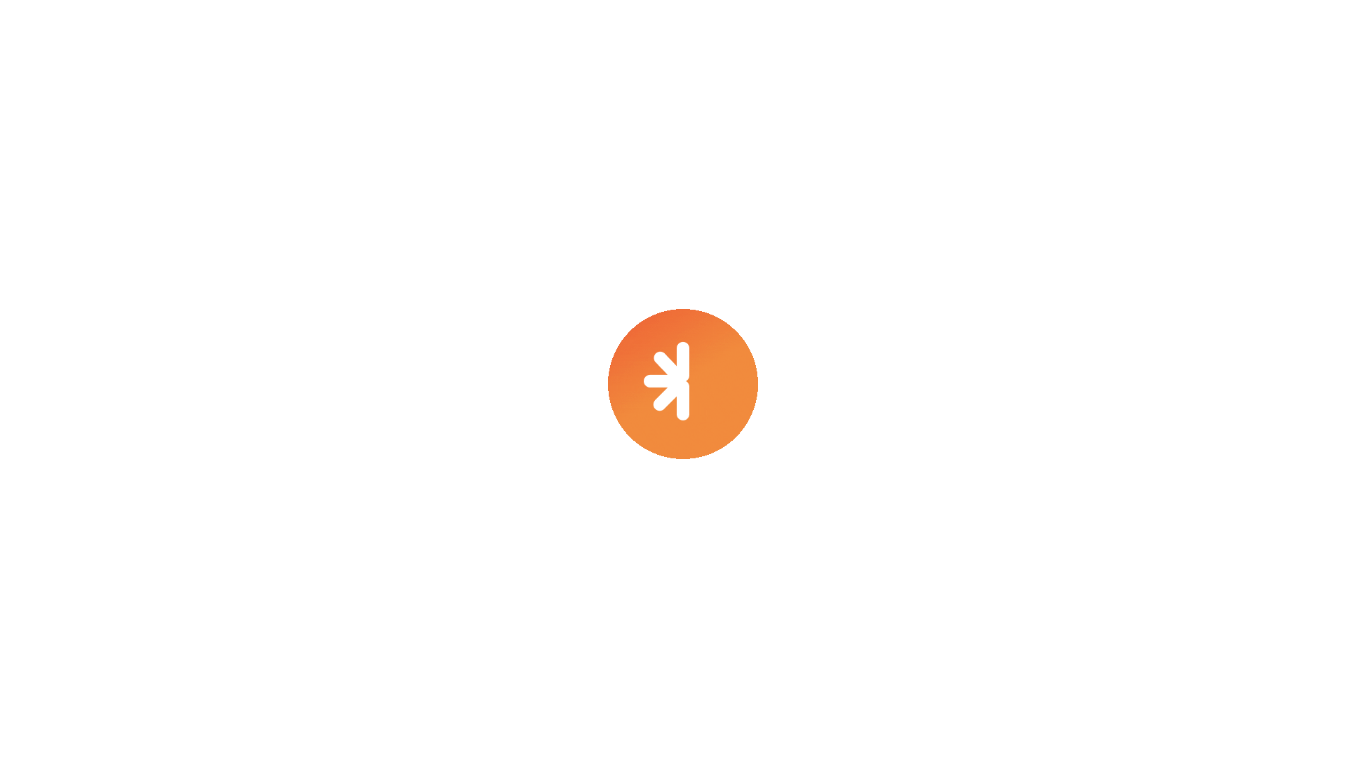 scroll, scrollTop: 0, scrollLeft: 0, axis: both 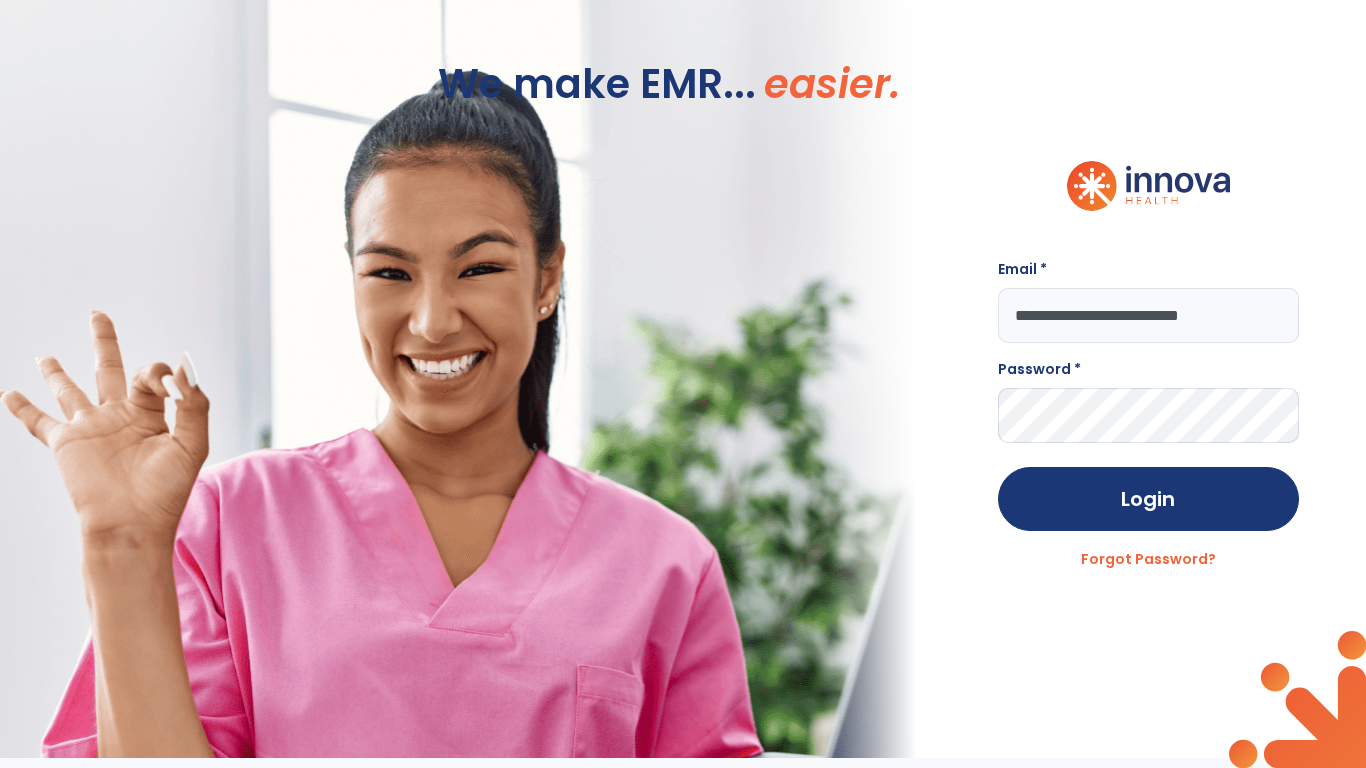 type on "**********" 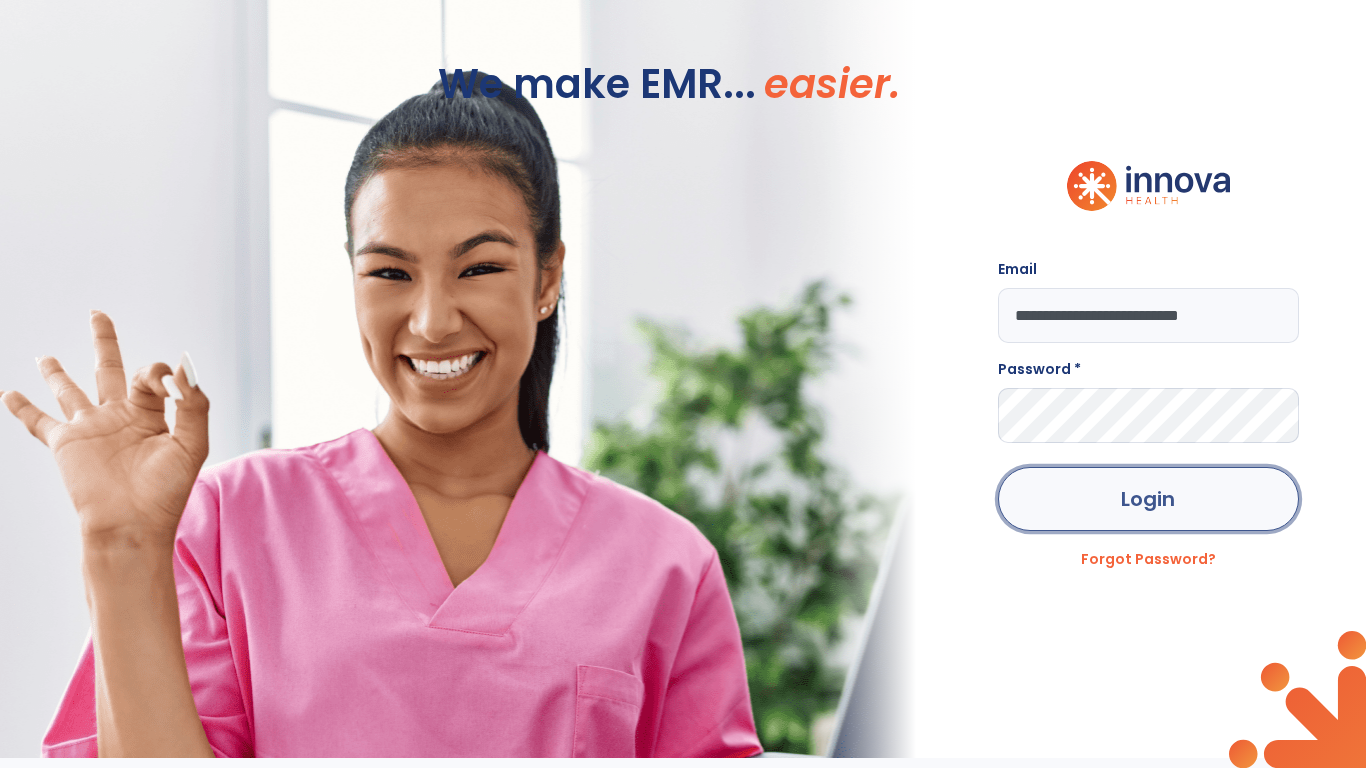 click on "Login" 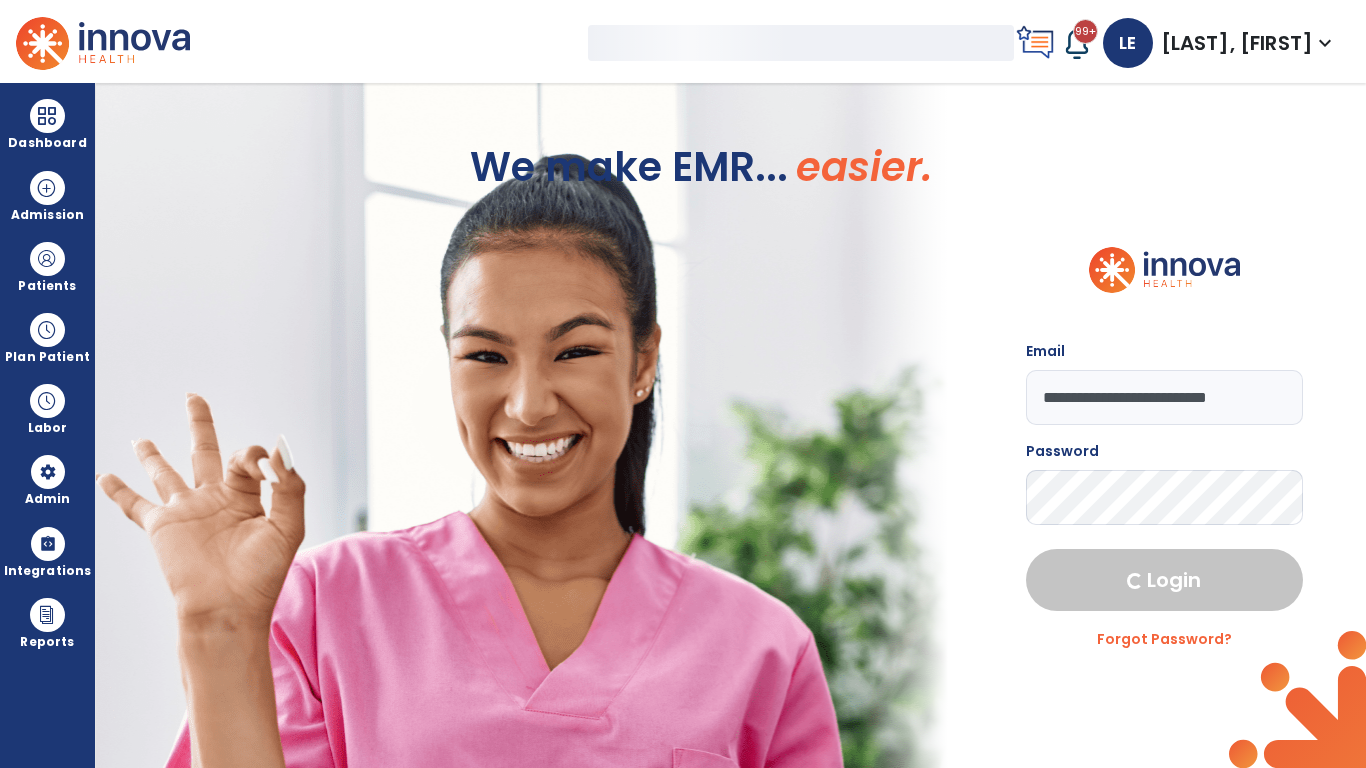 select on "***" 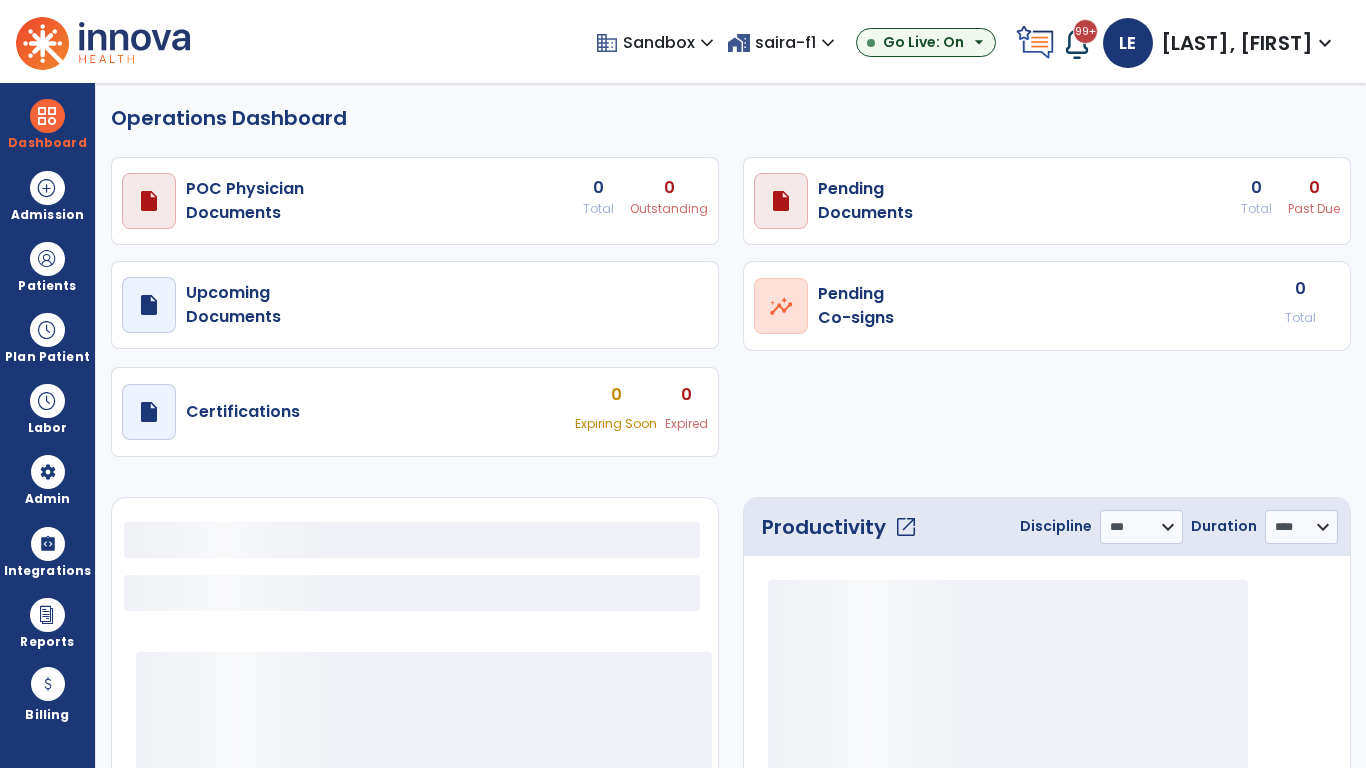 select on "***" 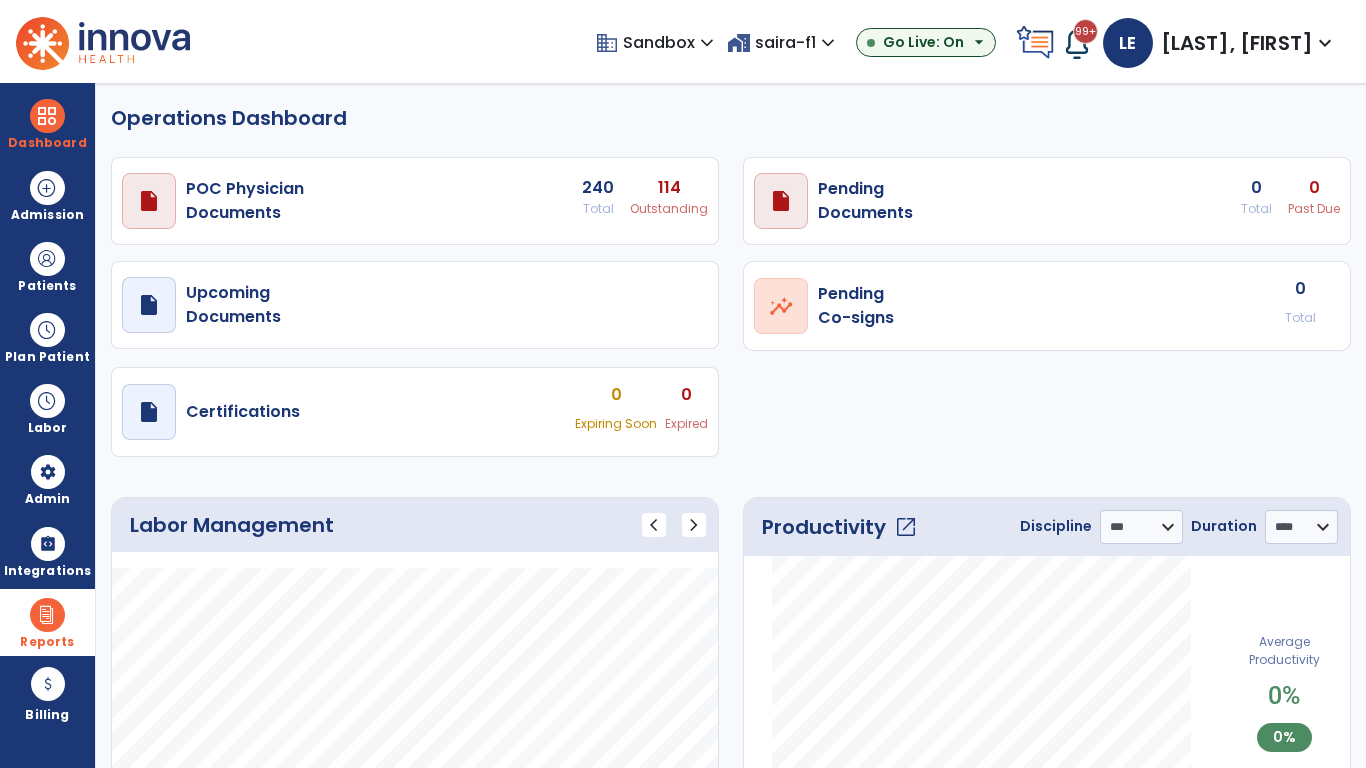 click at bounding box center [47, 615] 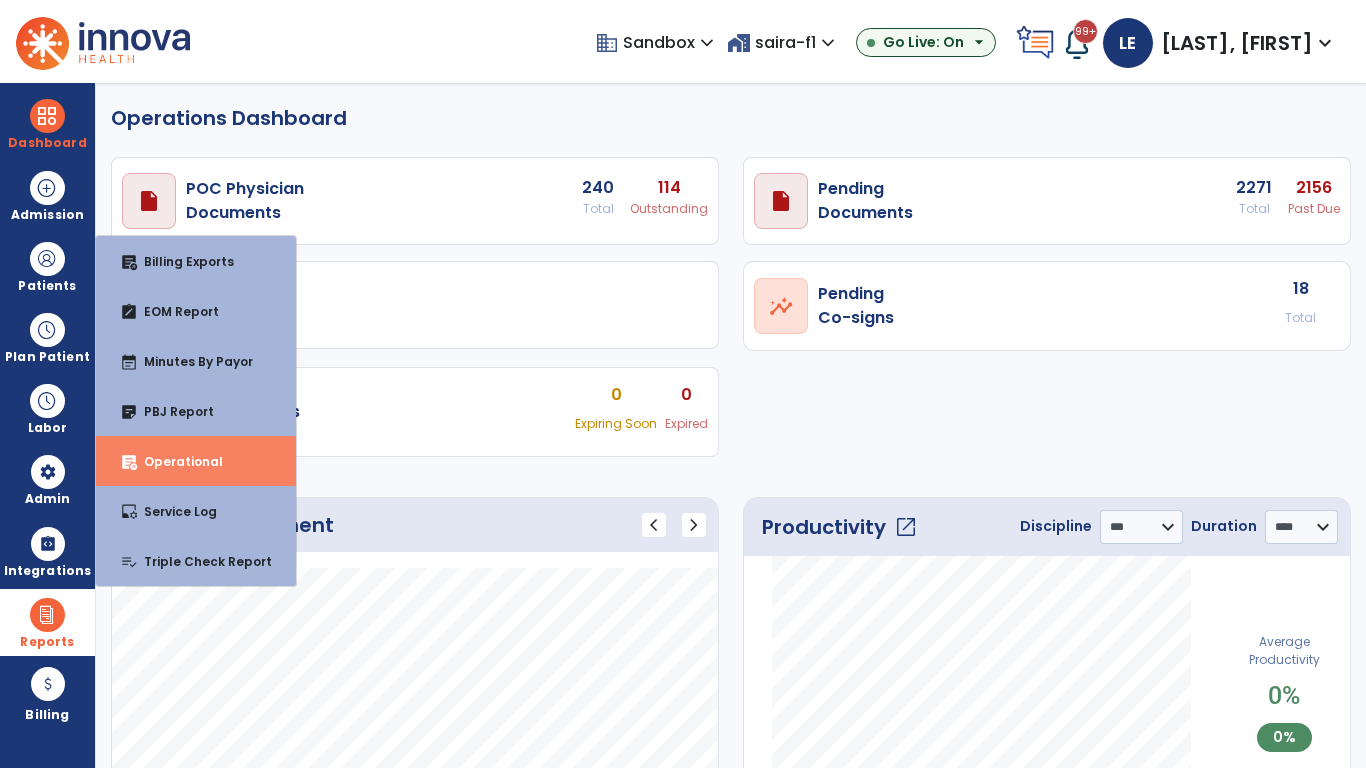 click on "Operational" at bounding box center [175, 461] 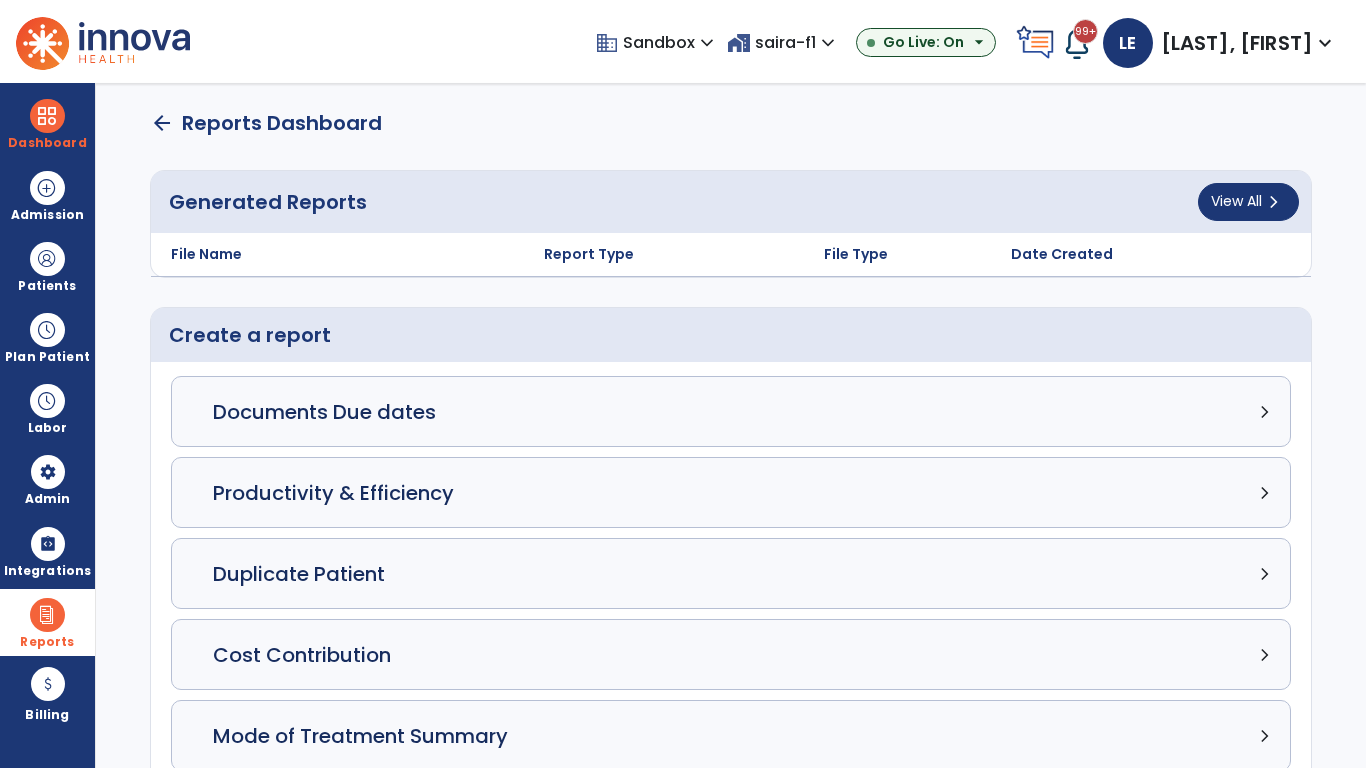 click on "Census Detail chevron_right" 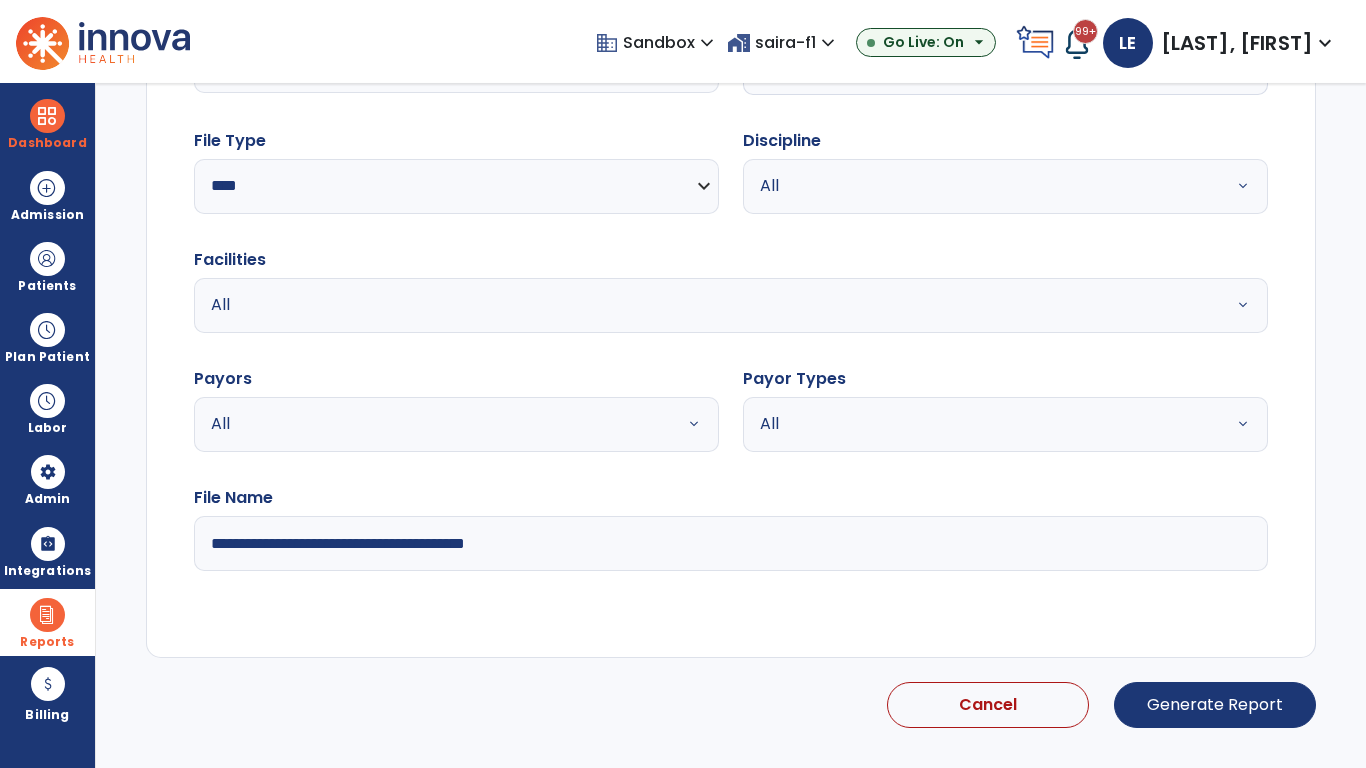 select on "*****" 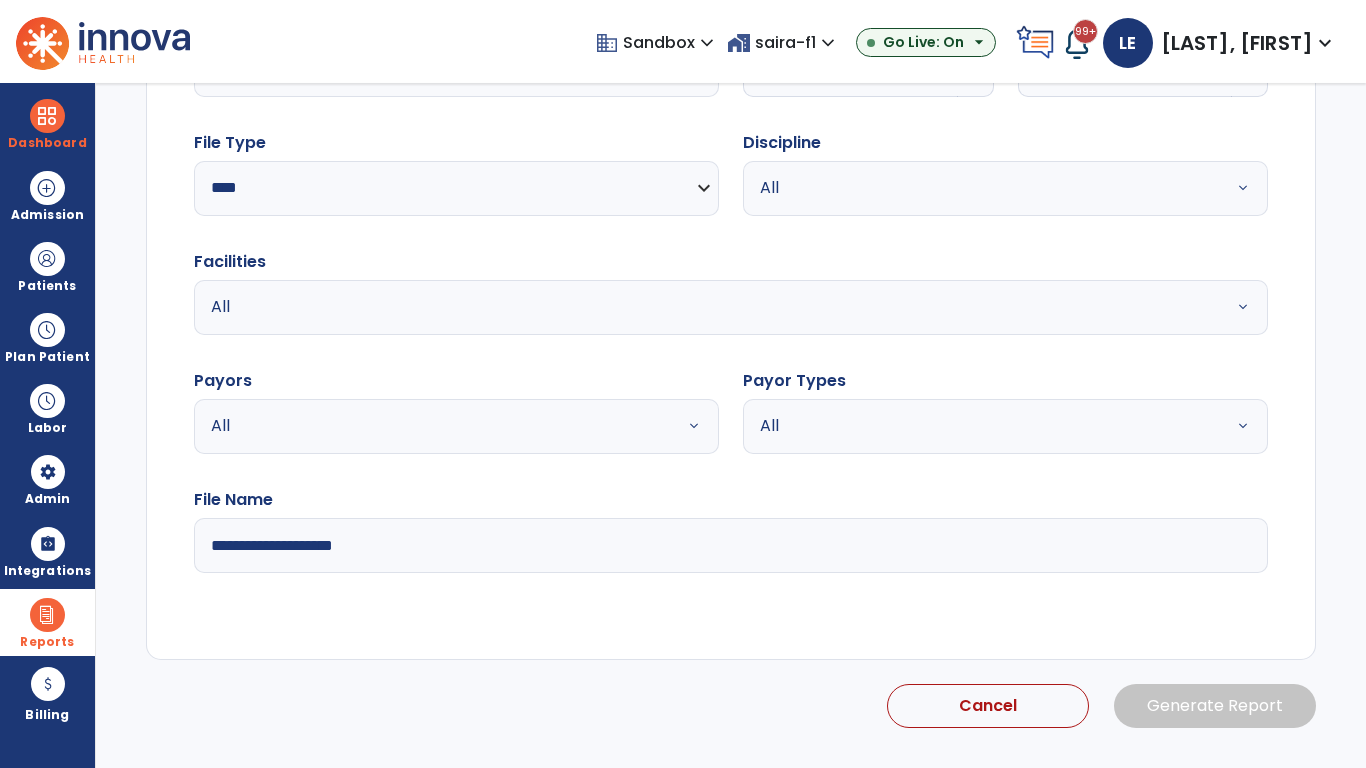 click 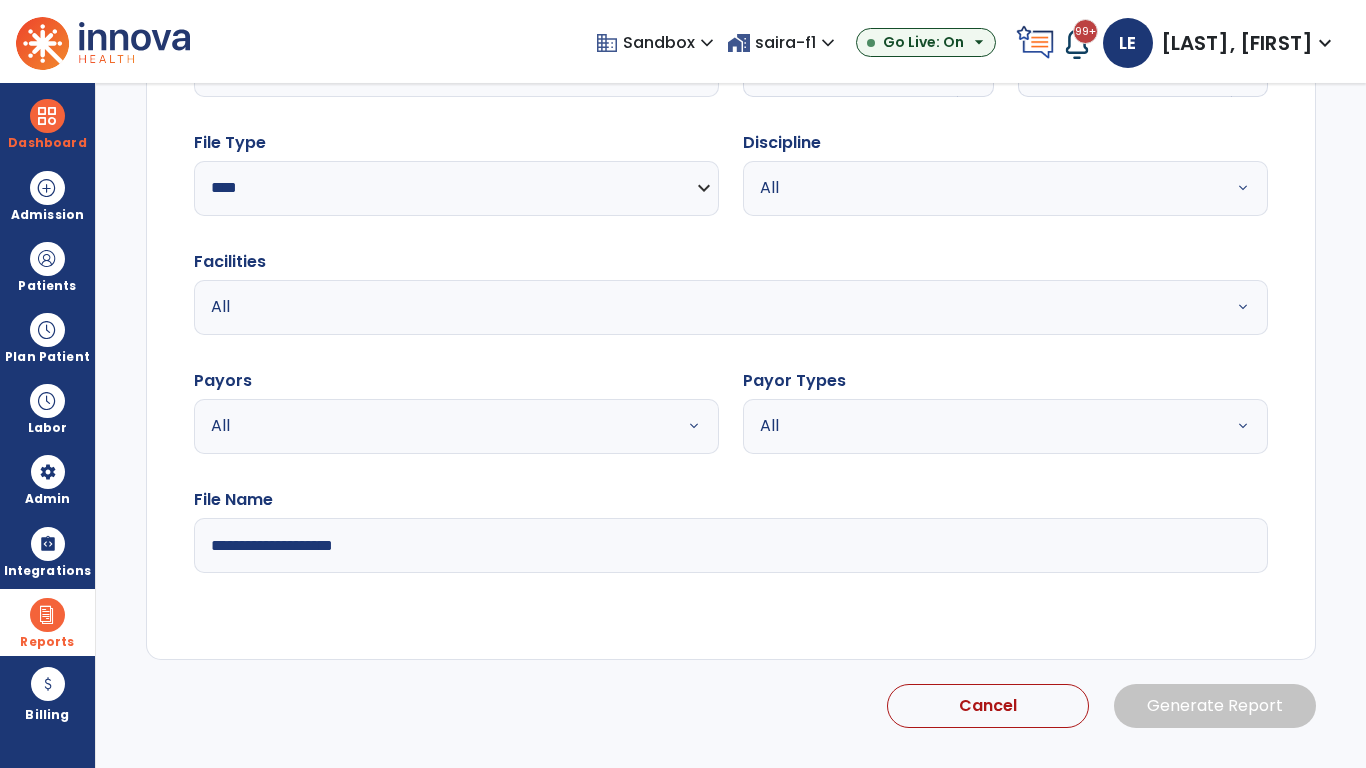 select on "*" 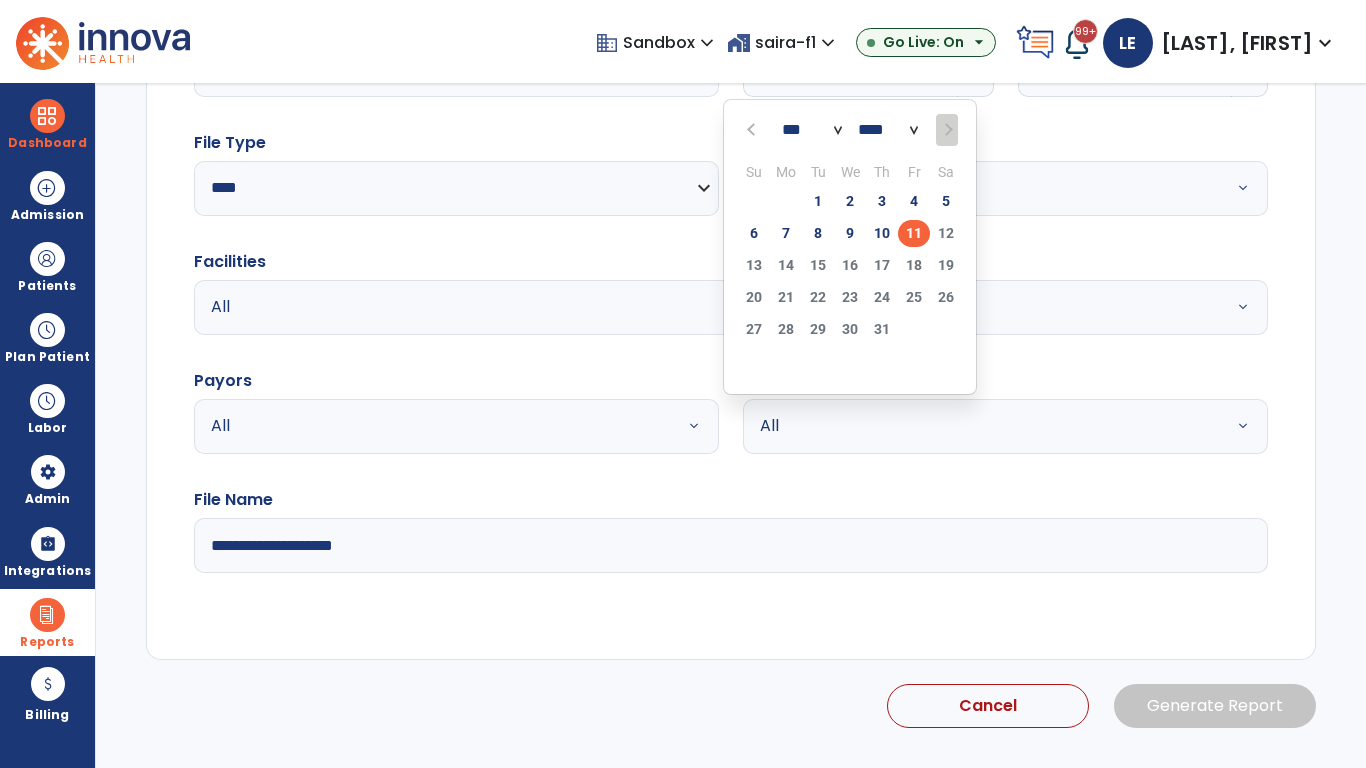 scroll, scrollTop: 192, scrollLeft: 0, axis: vertical 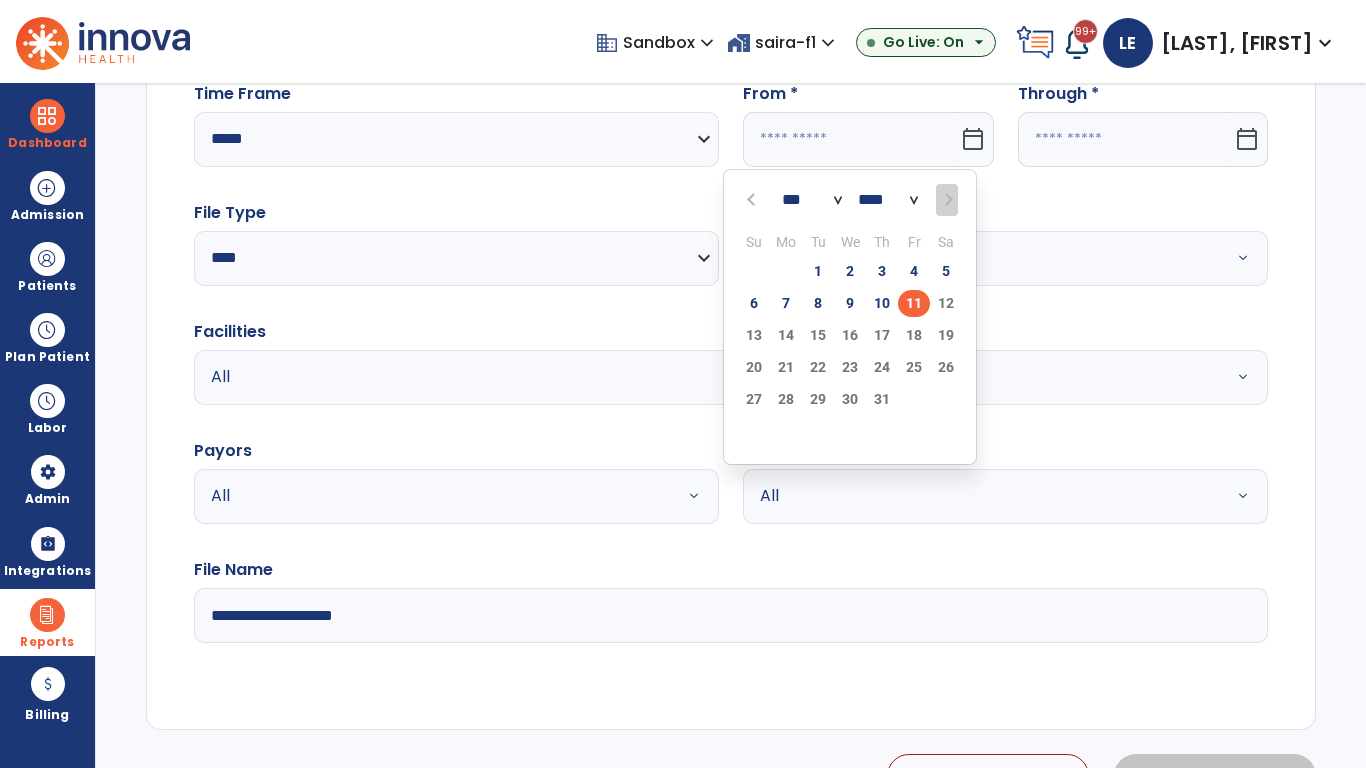 select on "****" 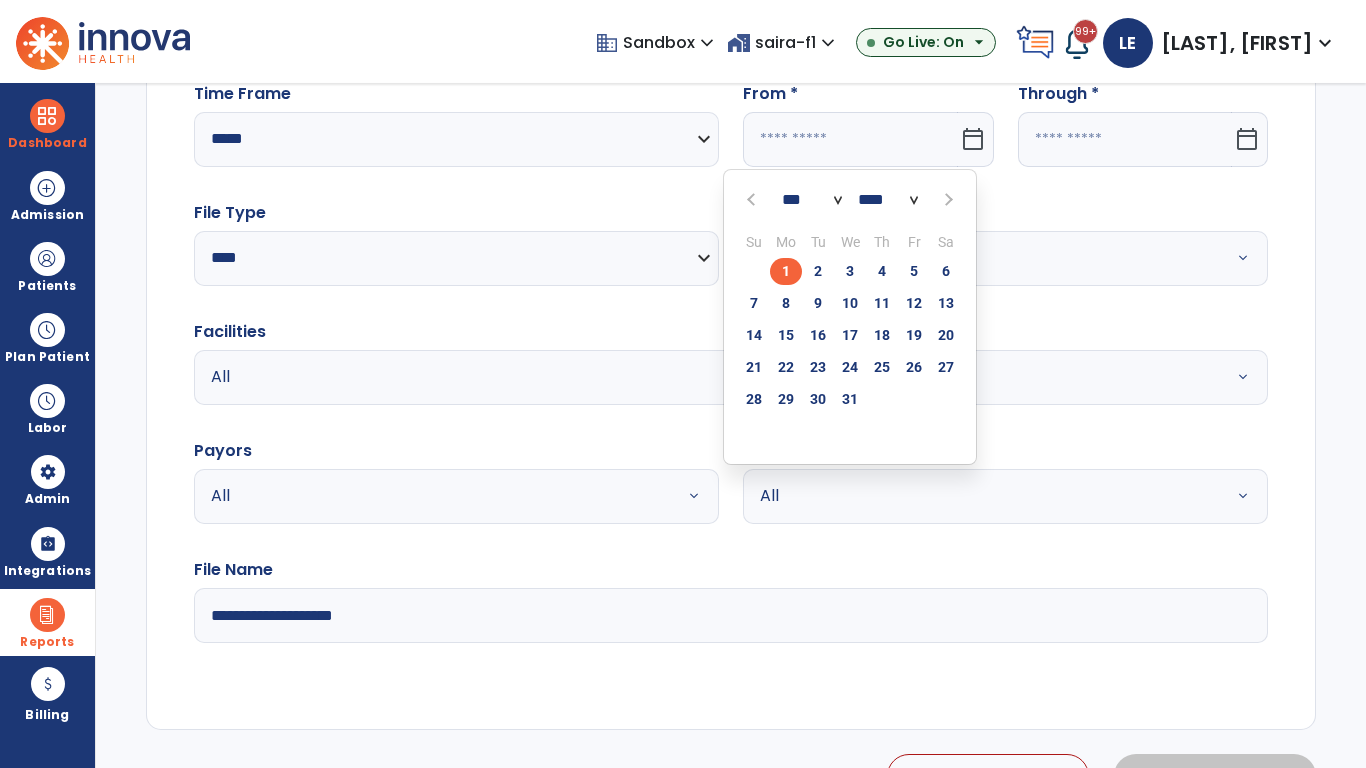 select on "**" 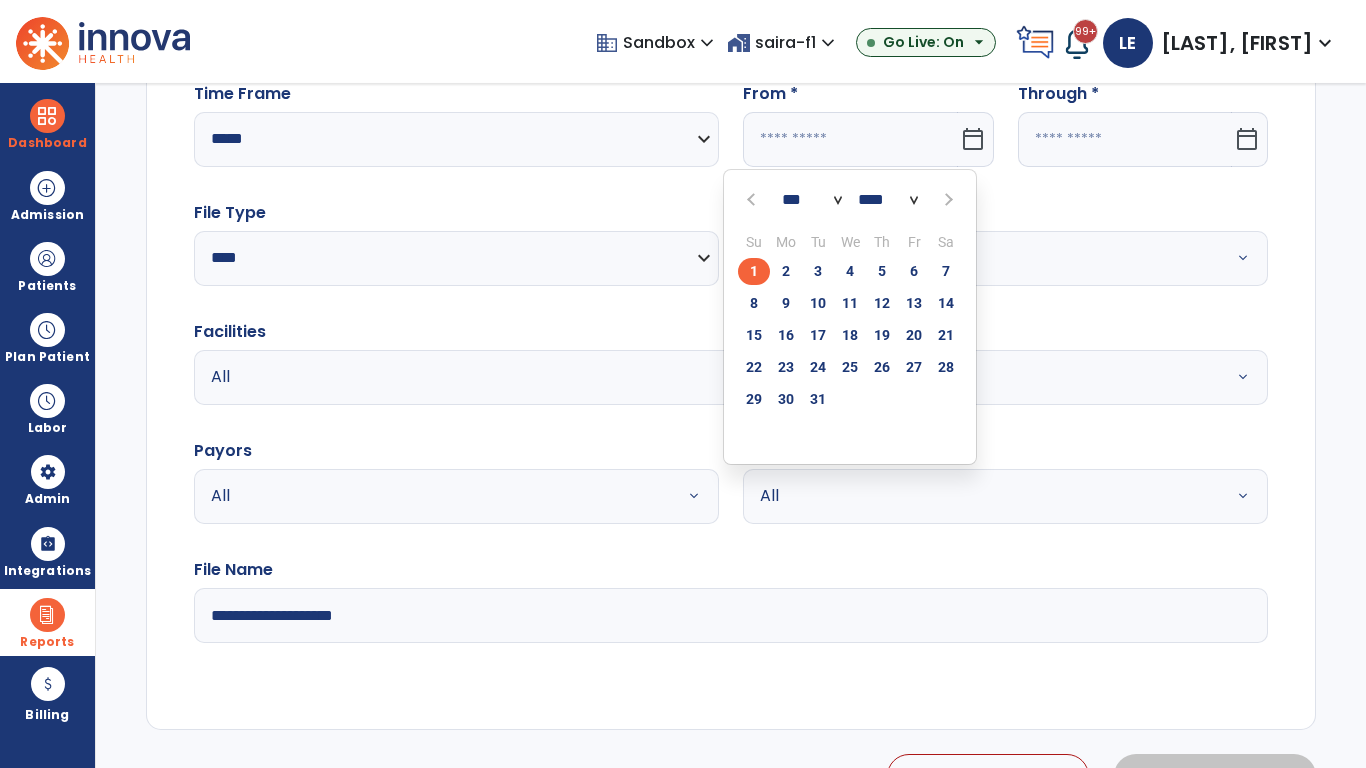 click on "1" 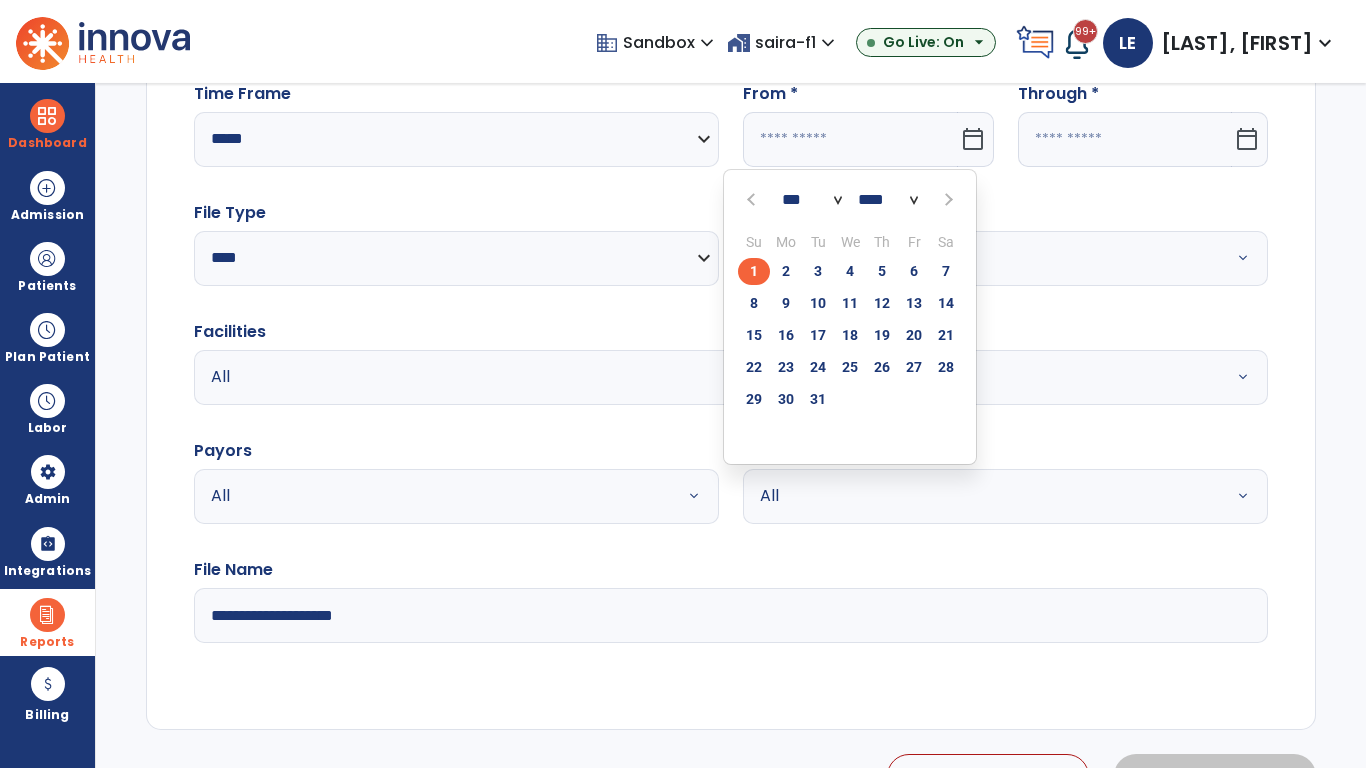 type on "**********" 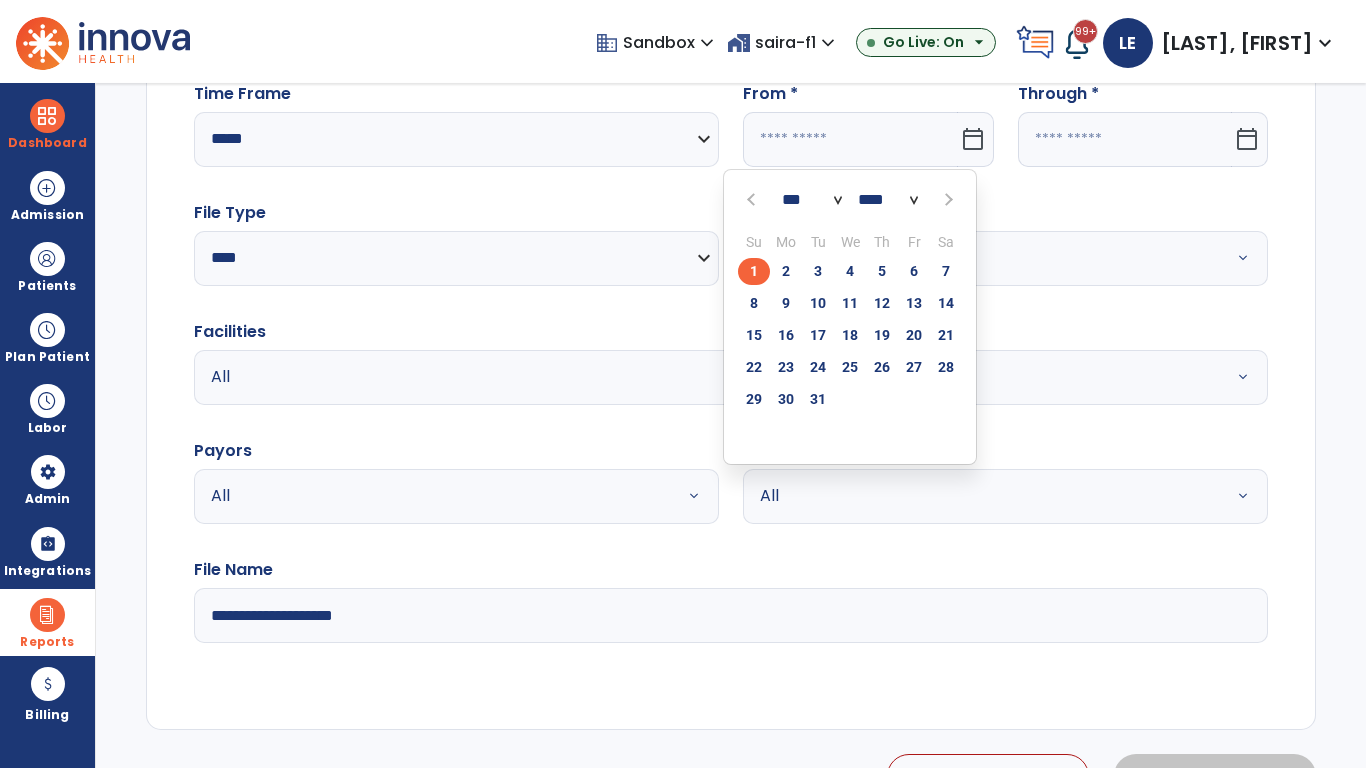 type on "*********" 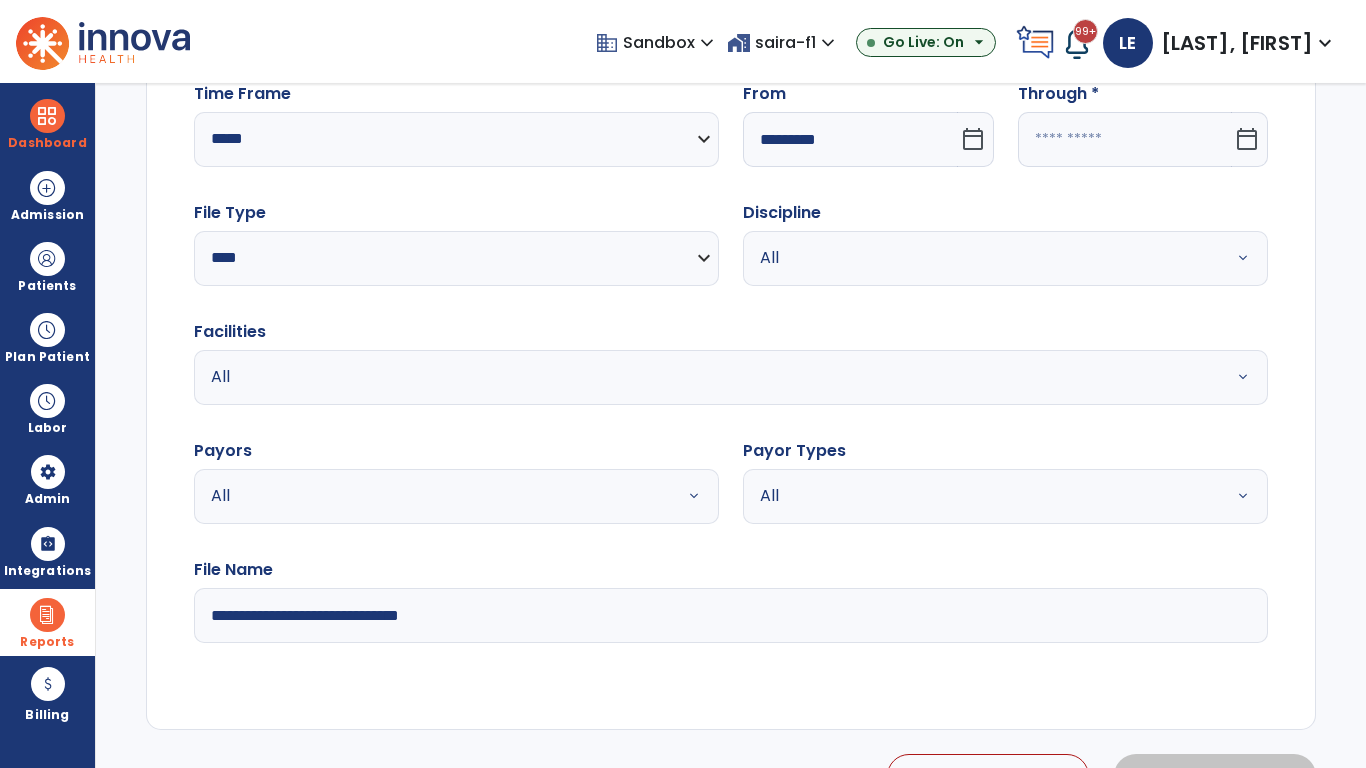 click 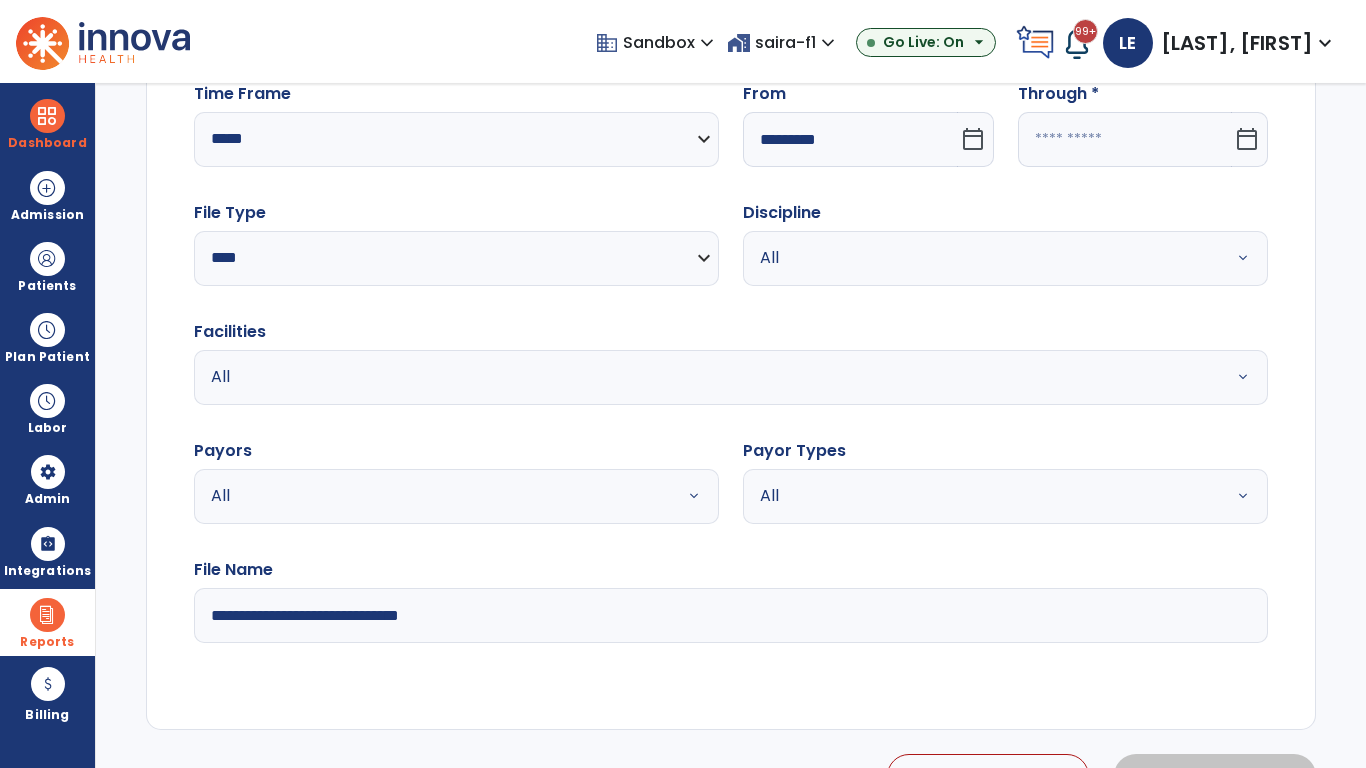 select on "*" 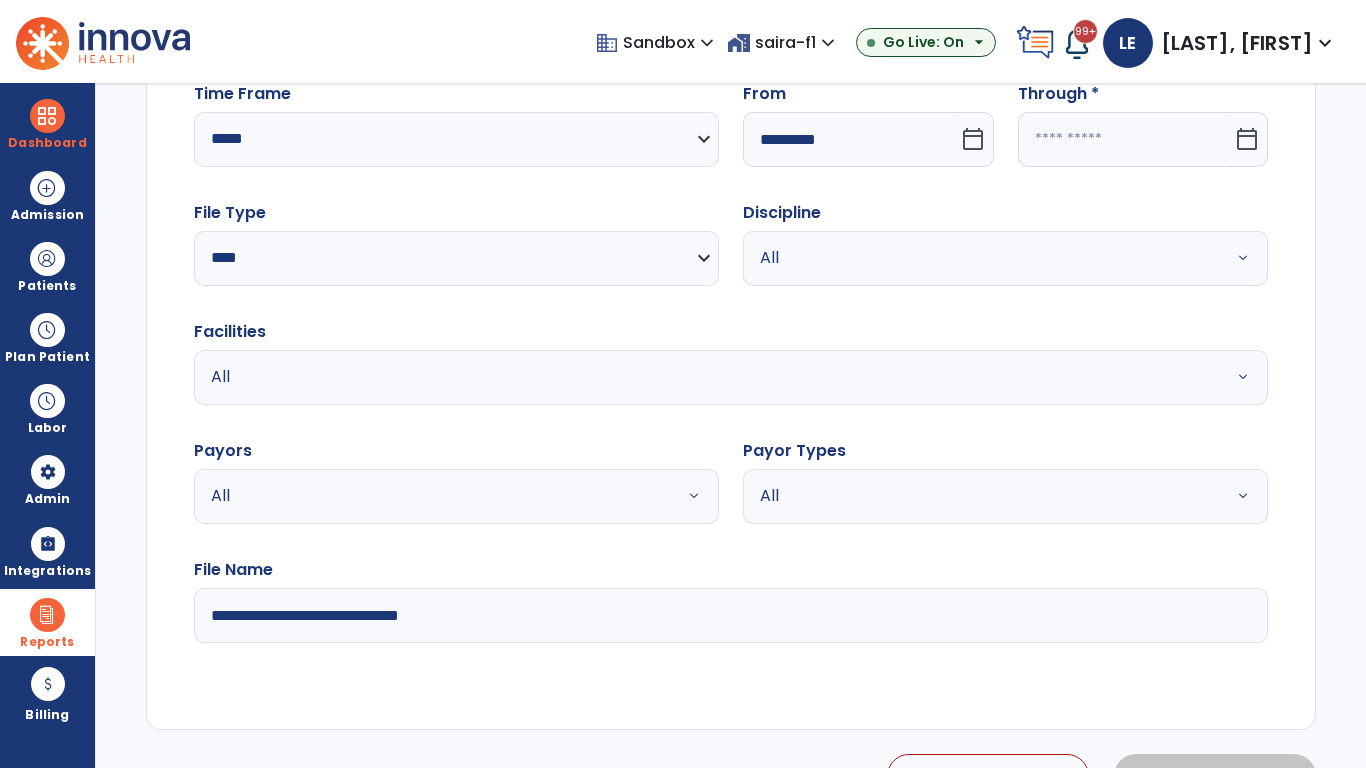 select on "****" 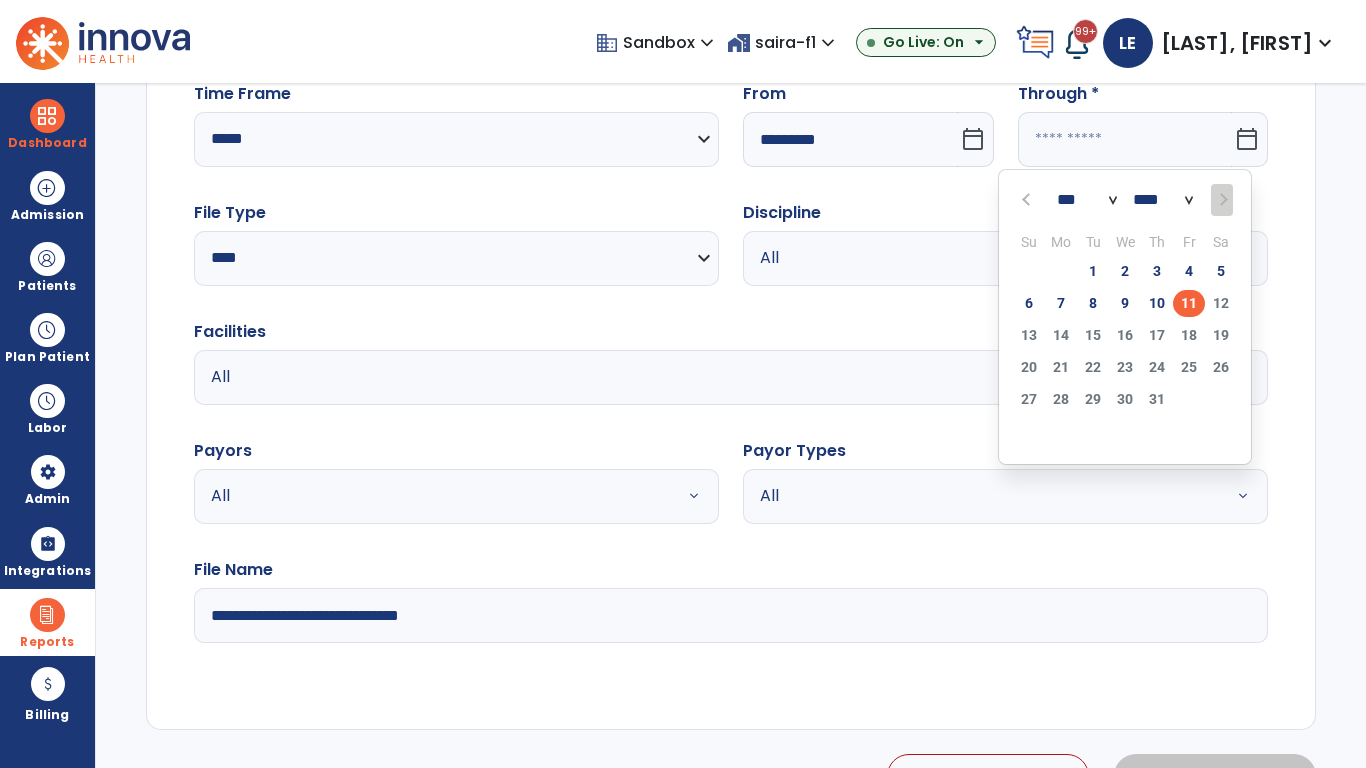 select on "*" 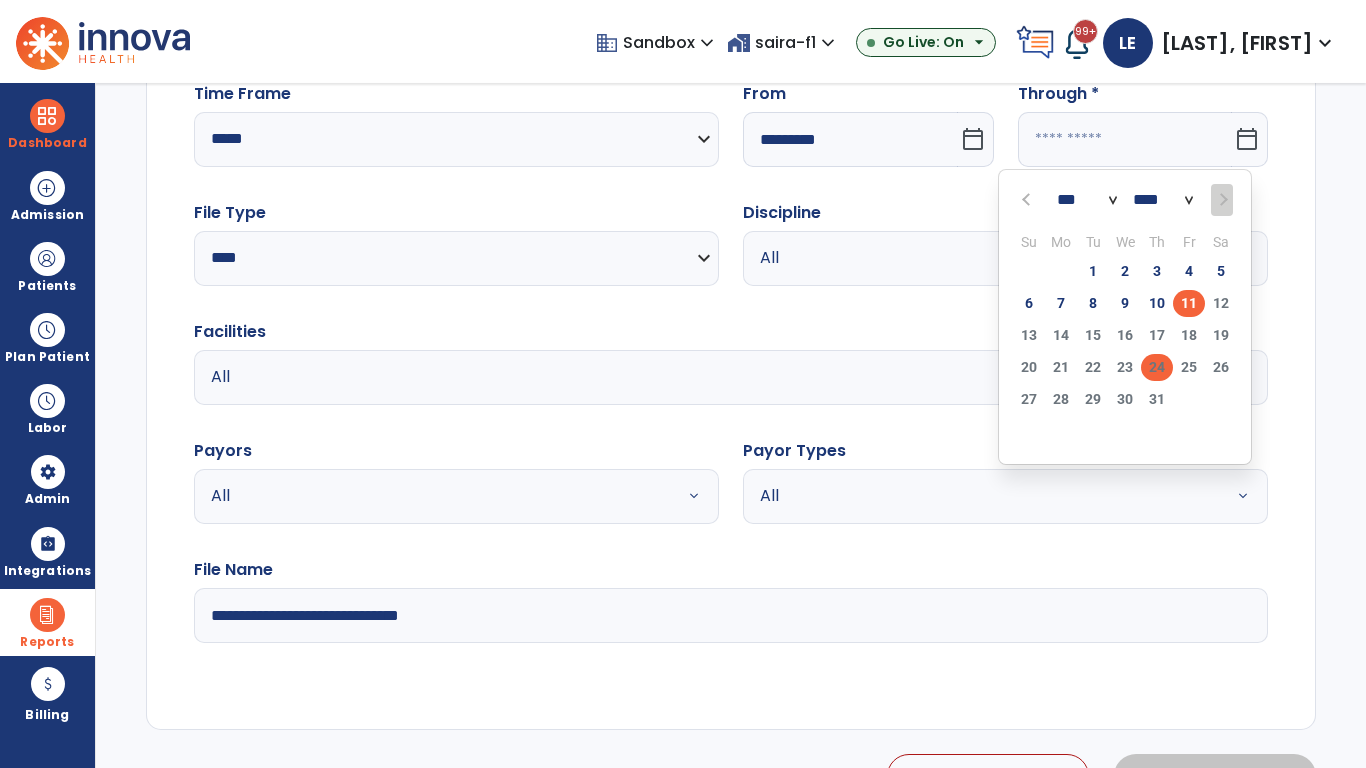 click on "24" 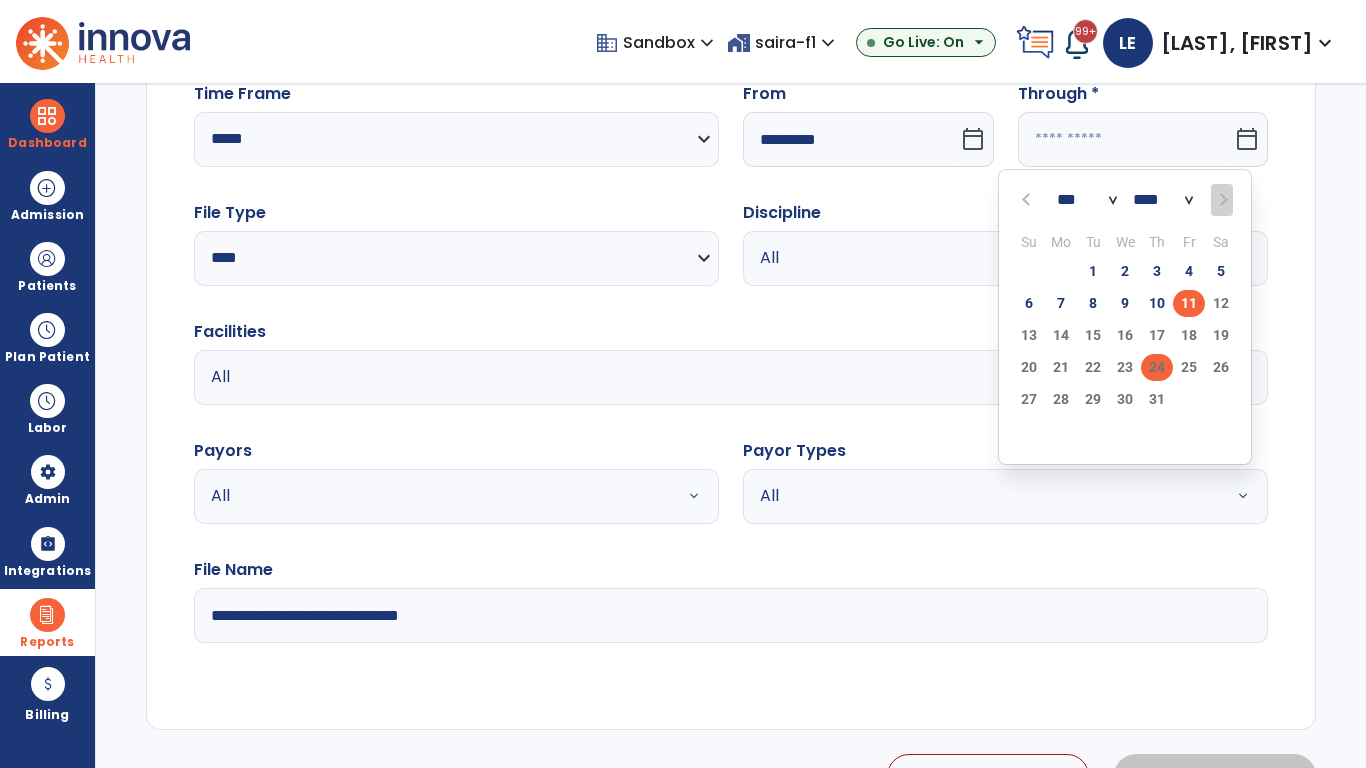 type on "**********" 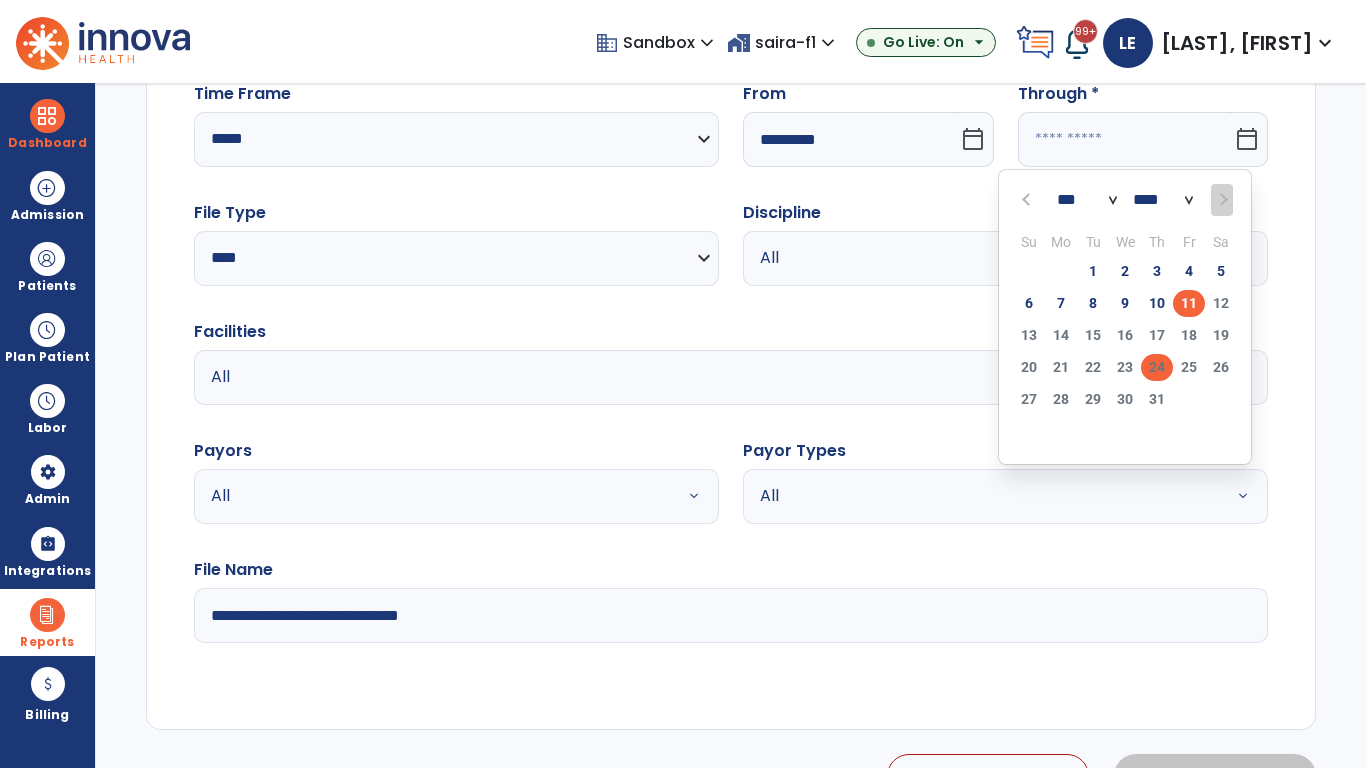 type on "*********" 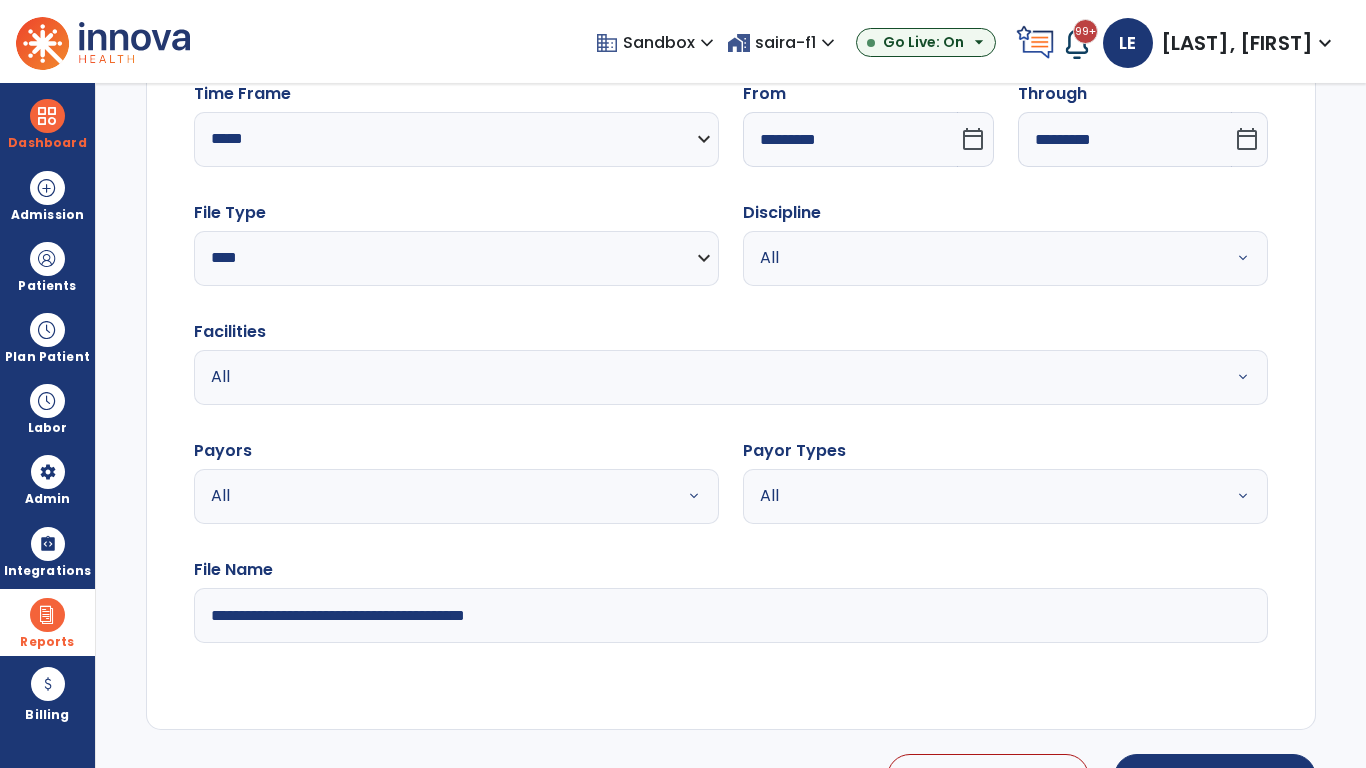 click on "All" at bounding box center (981, 258) 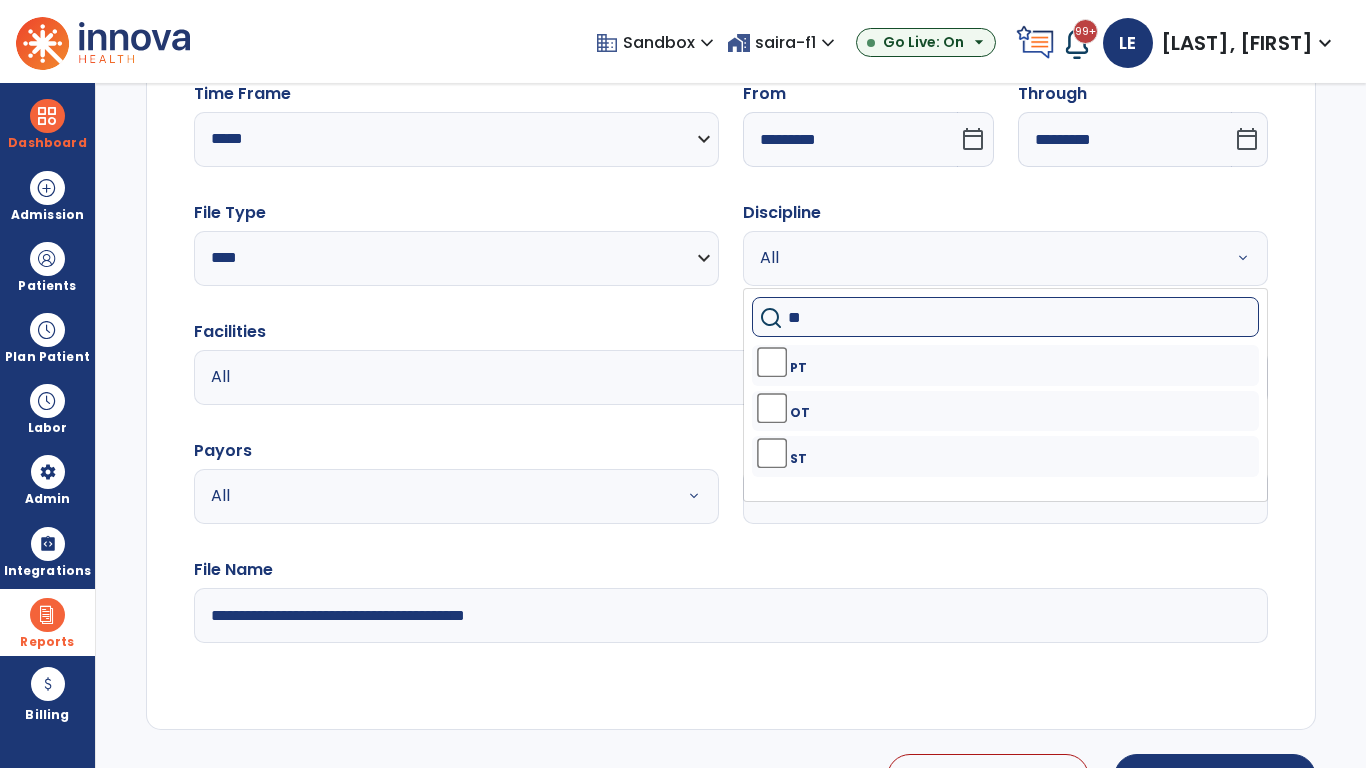 type on "**" 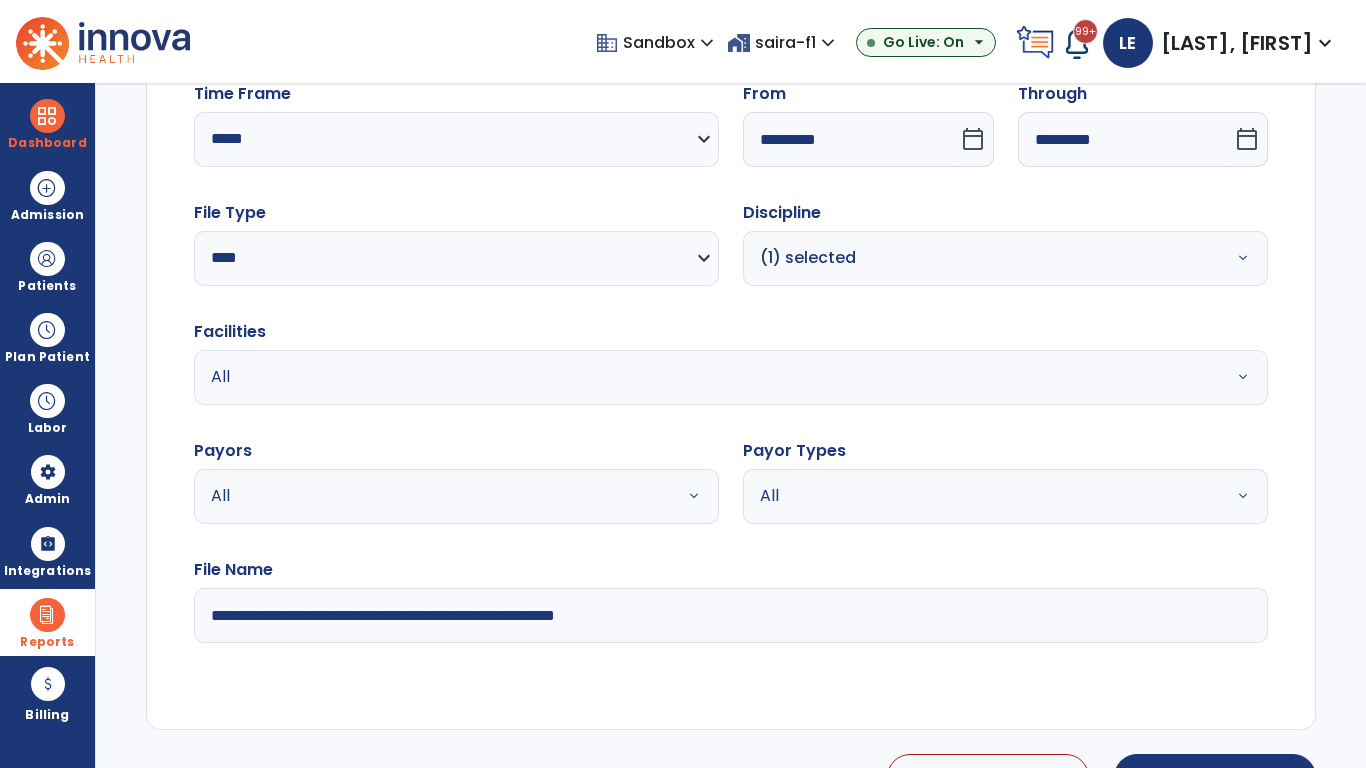 type on "**********" 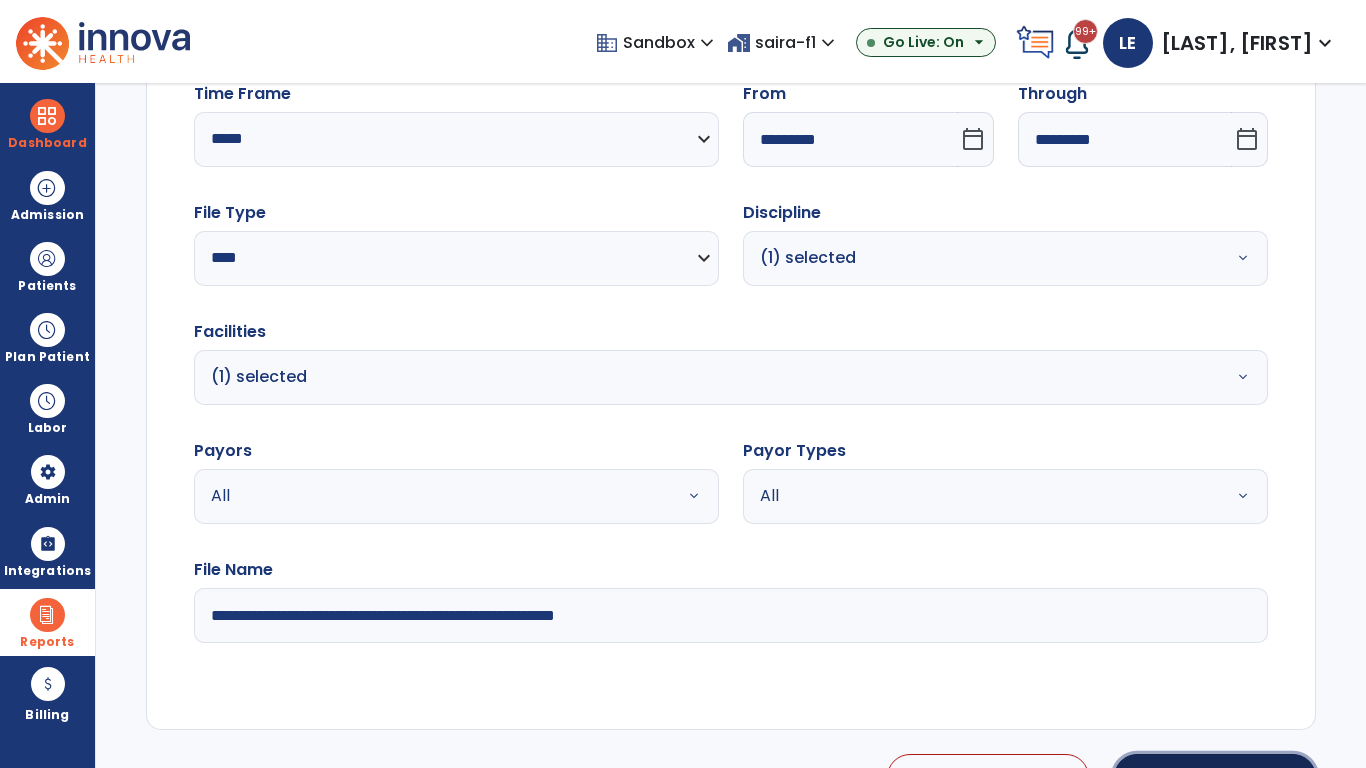 click on "Generate Report" 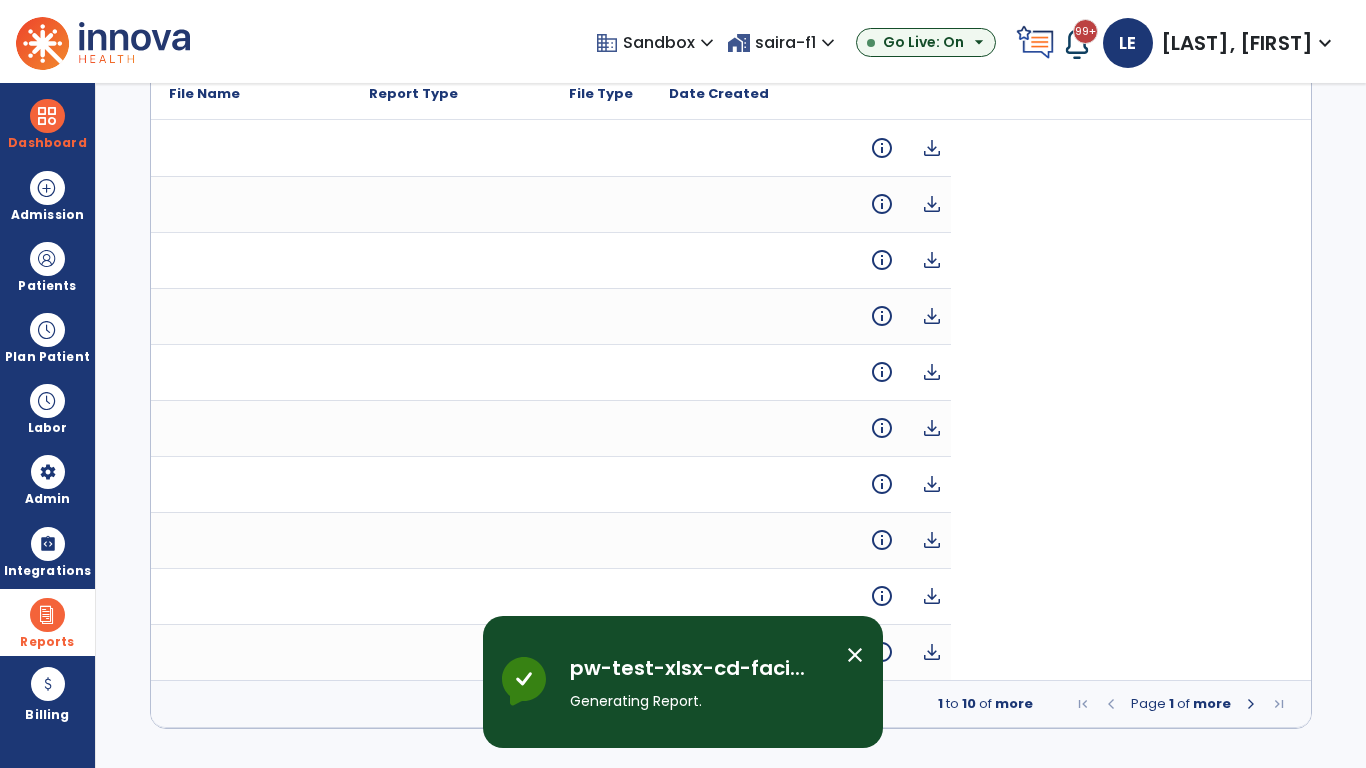scroll, scrollTop: 0, scrollLeft: 0, axis: both 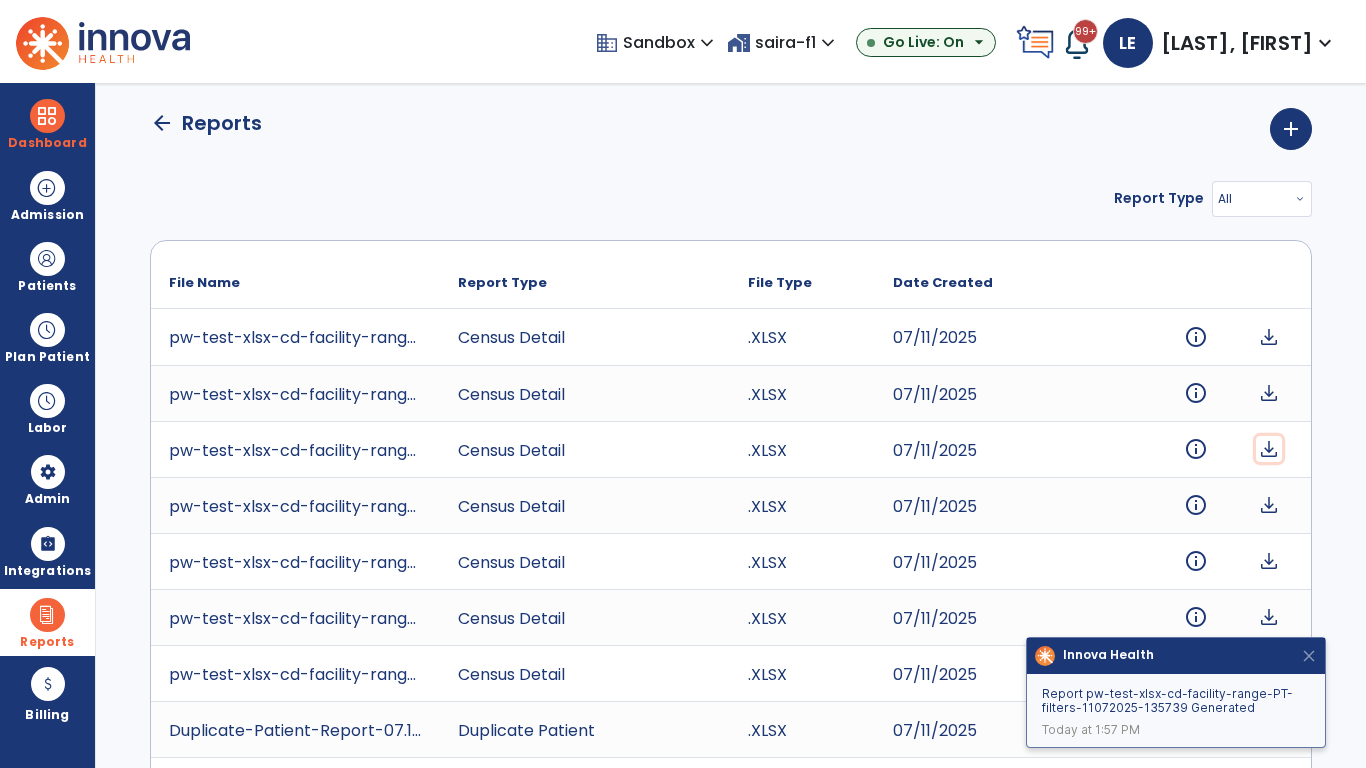 click on "download" 